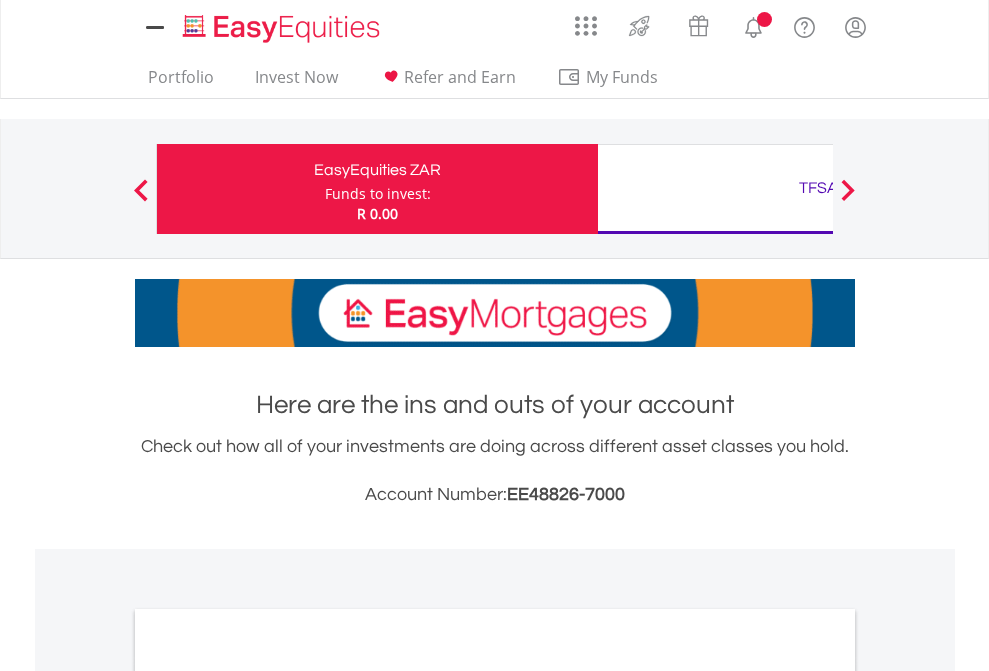 scroll, scrollTop: 0, scrollLeft: 0, axis: both 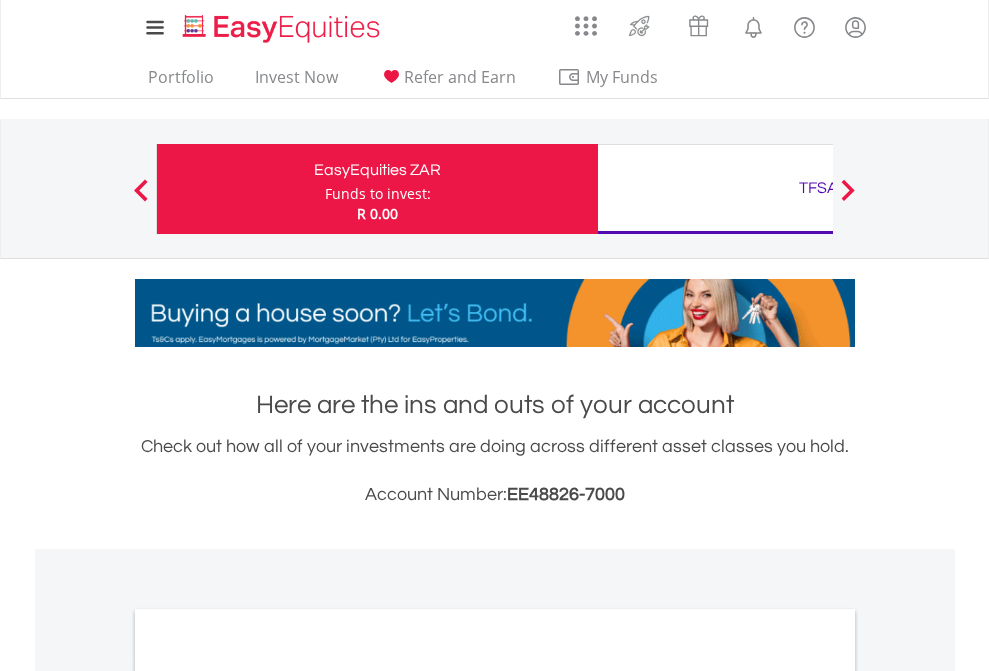 click on "Funds to invest:" at bounding box center (378, 194) 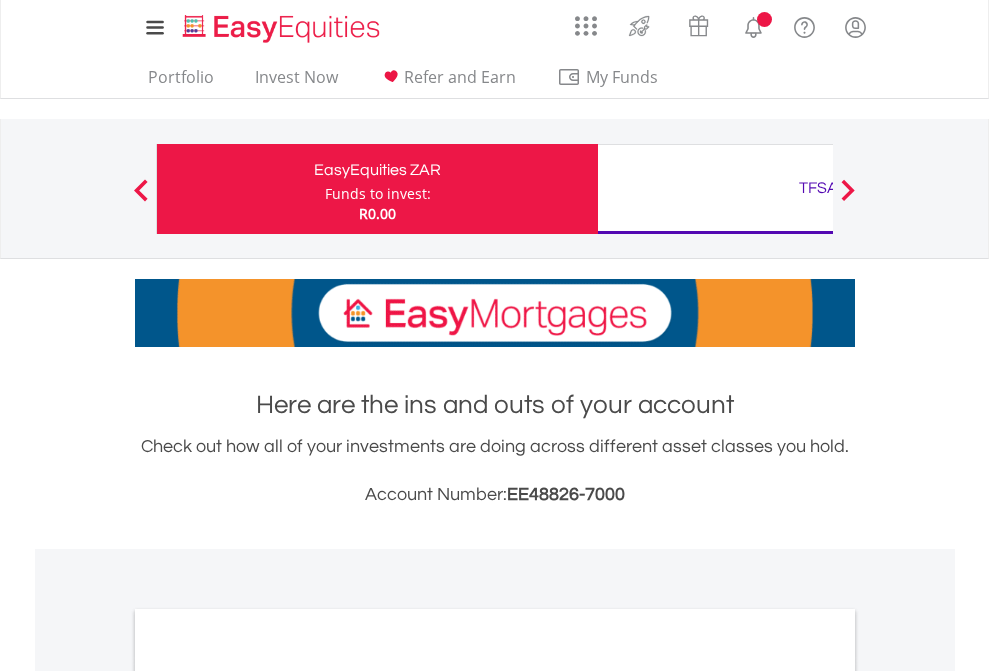 scroll, scrollTop: 0, scrollLeft: 0, axis: both 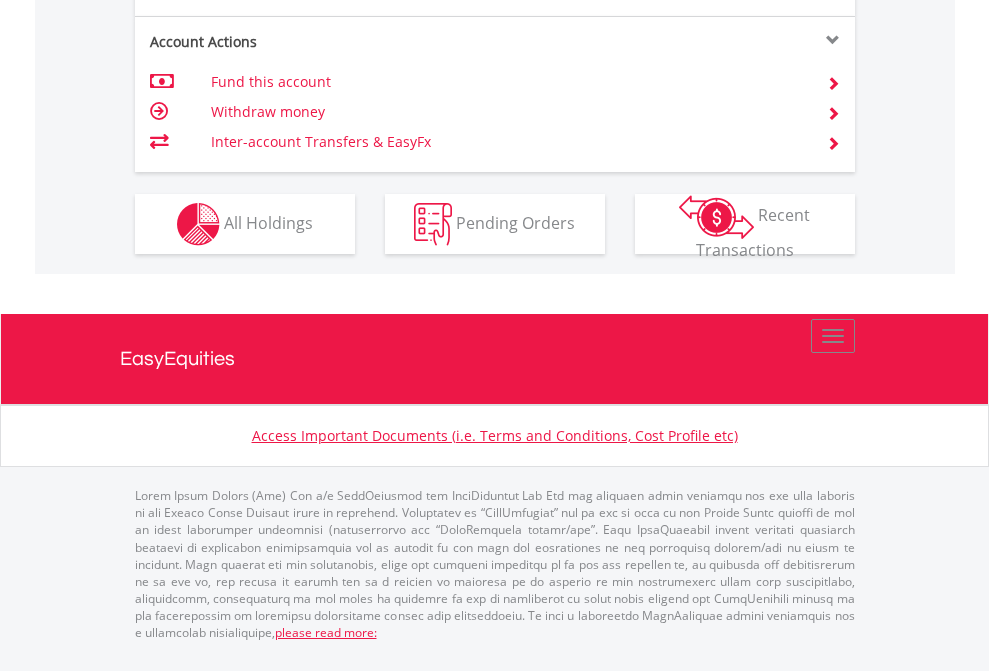 click on "Investment types" at bounding box center [706, -337] 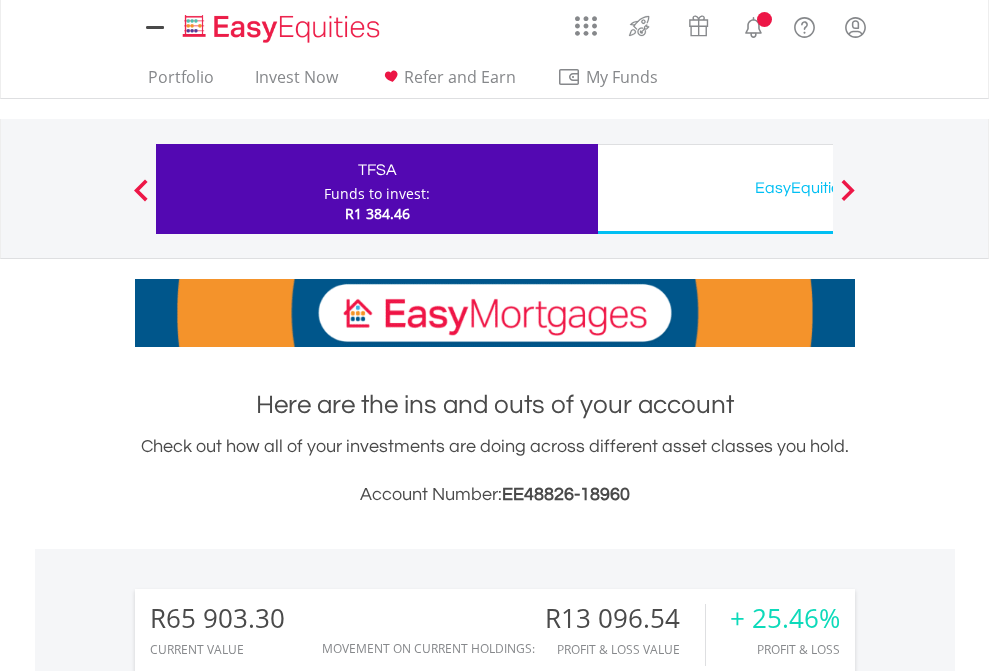 scroll, scrollTop: 0, scrollLeft: 0, axis: both 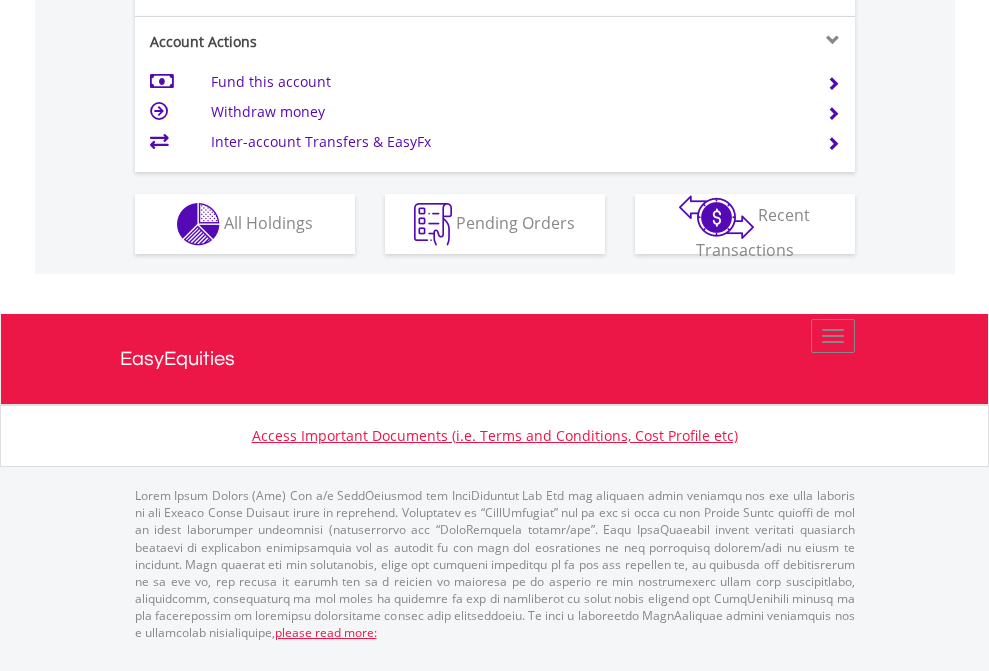 click on "Investment types" at bounding box center [706, -337] 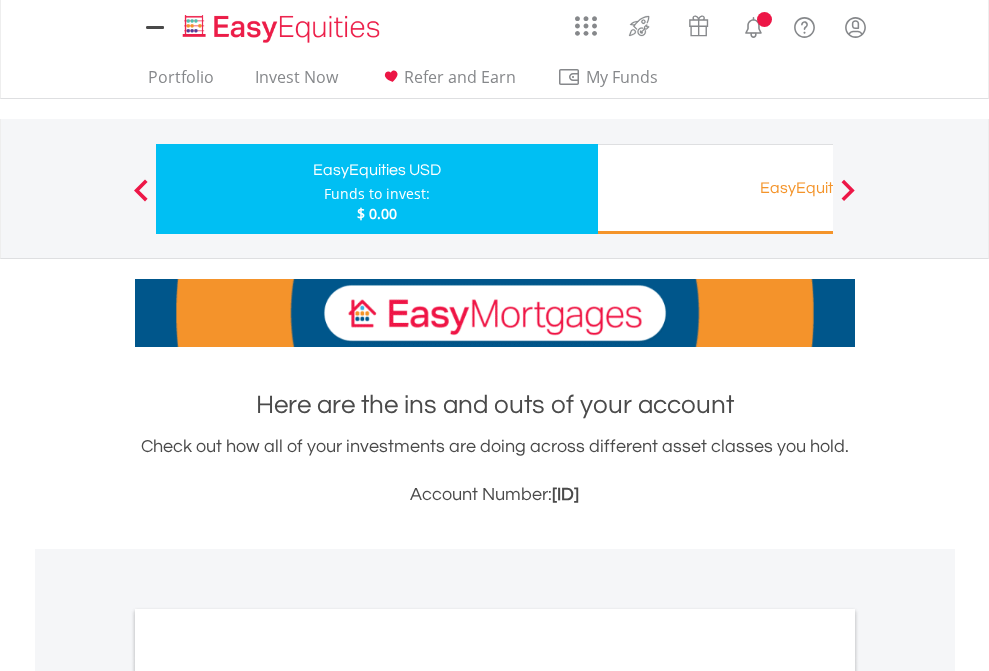 scroll, scrollTop: 0, scrollLeft: 0, axis: both 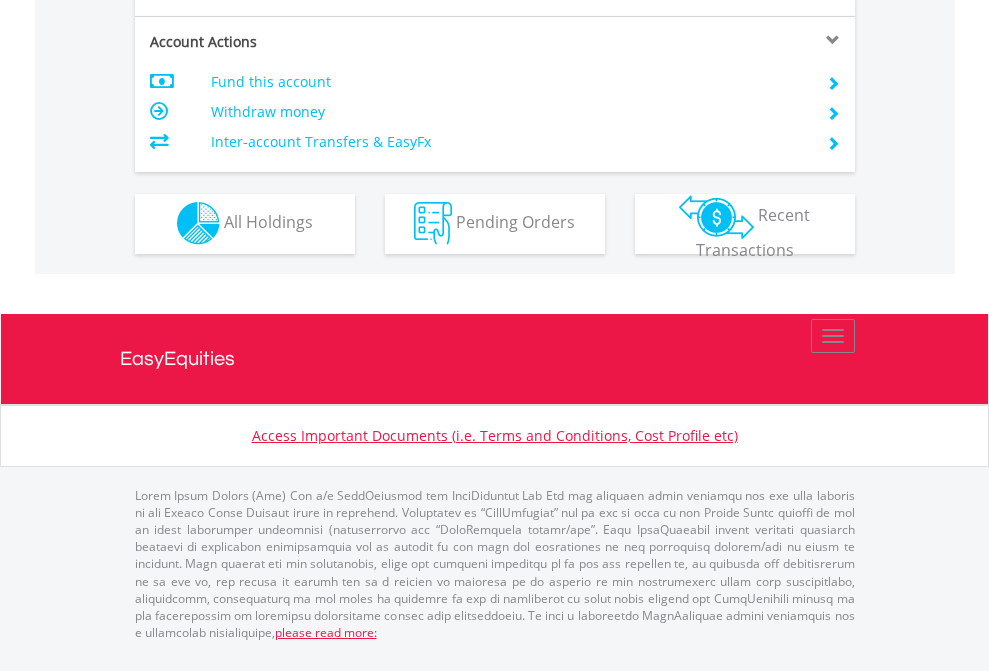 click on "Investment types" at bounding box center [706, -353] 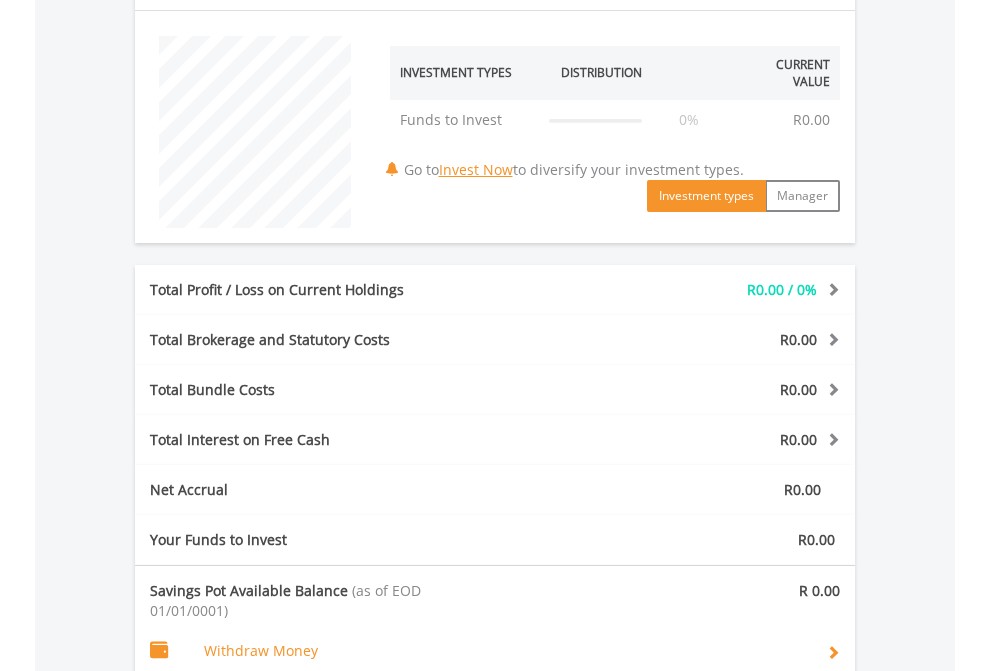 scroll, scrollTop: 1342, scrollLeft: 0, axis: vertical 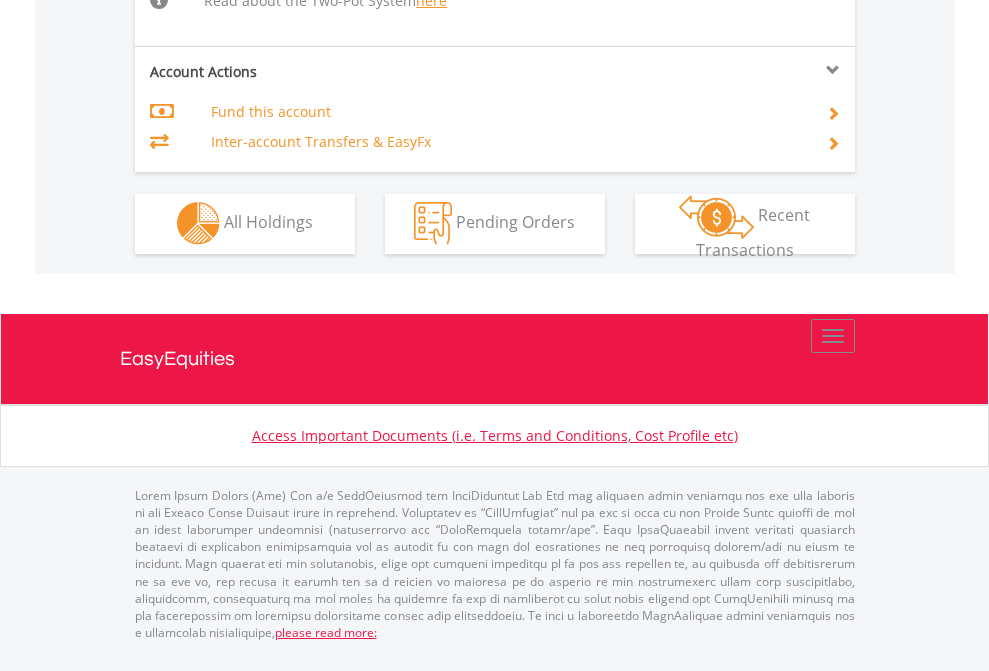 click on "Investment types" at bounding box center (706, -534) 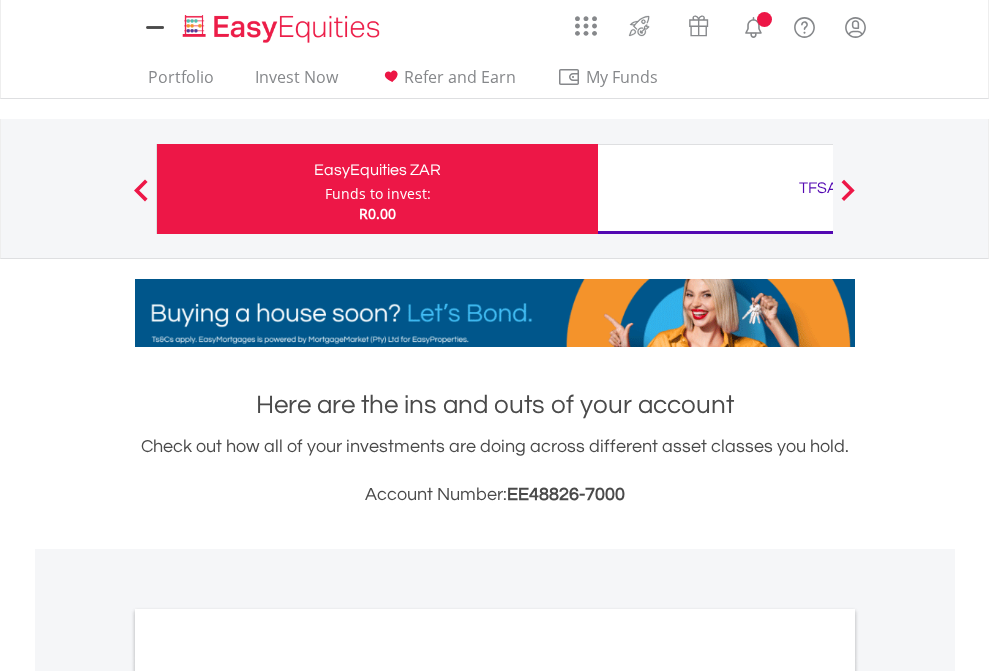 scroll, scrollTop: 0, scrollLeft: 0, axis: both 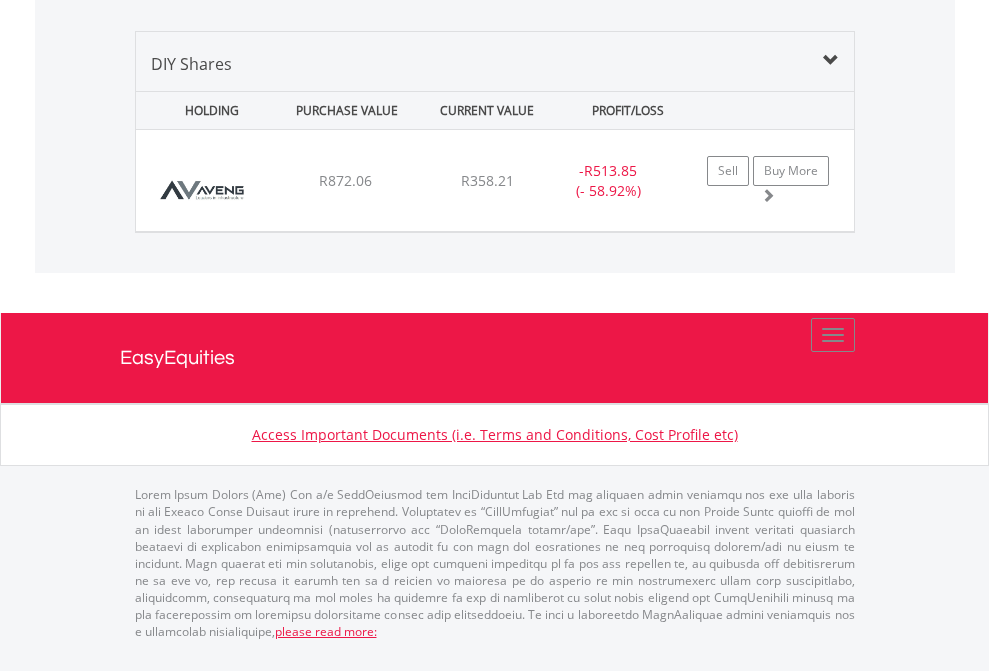 click on "TFSA" at bounding box center (818, -1339) 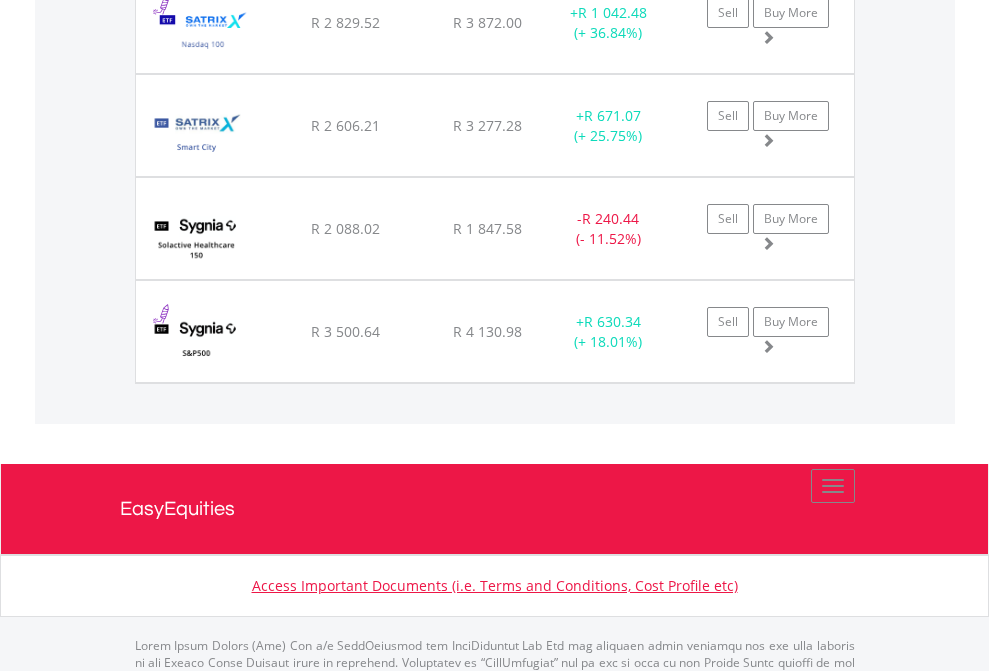 click on "EasyEquities USD" at bounding box center (818, -1745) 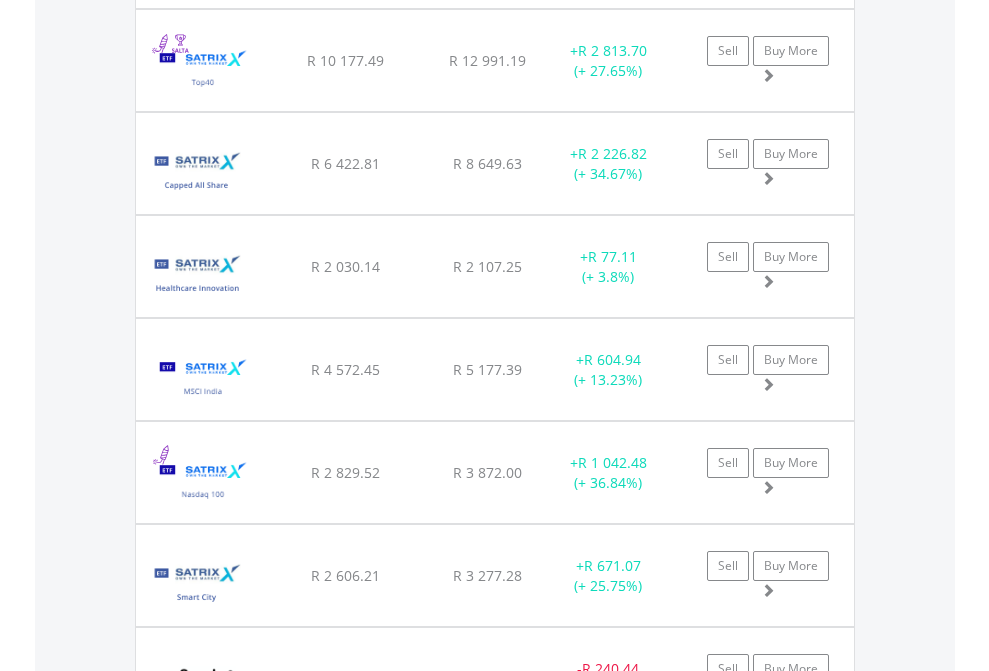scroll, scrollTop: 144, scrollLeft: 0, axis: vertical 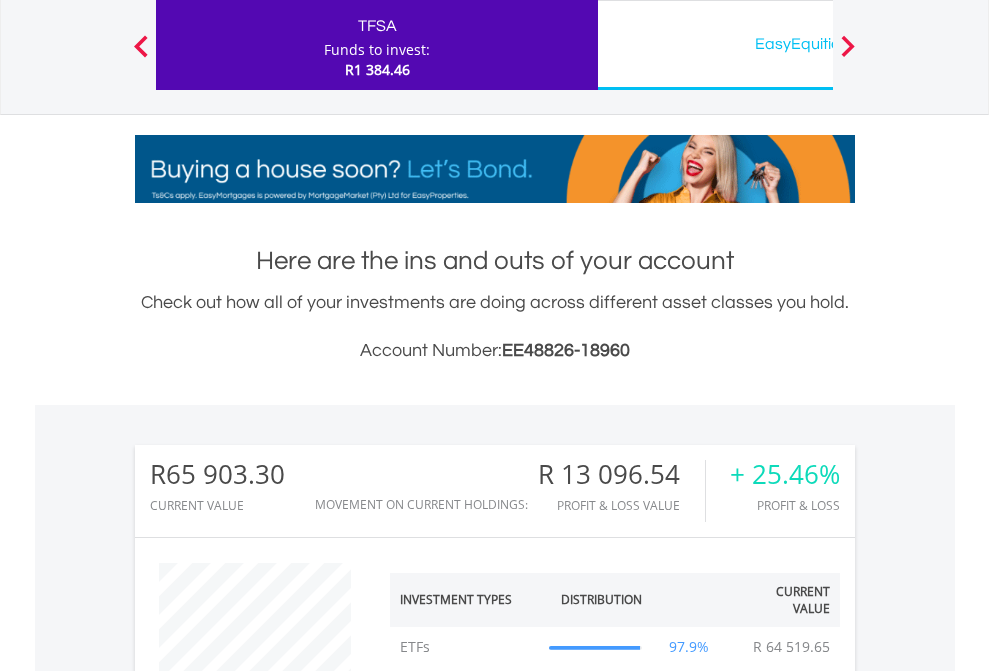 click on "All Holdings" at bounding box center (268, 1402) 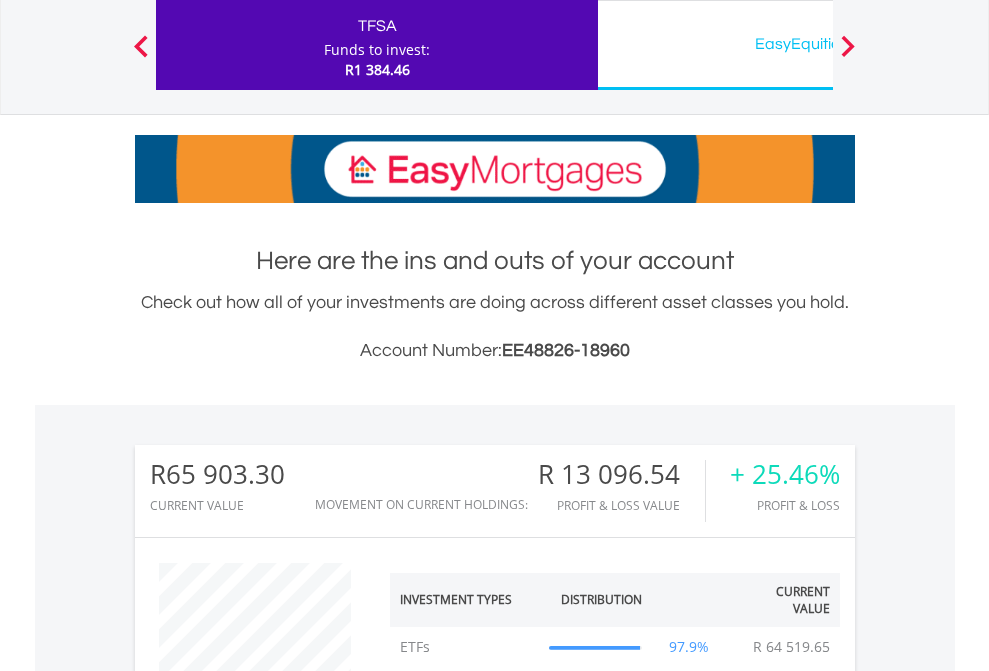 scroll, scrollTop: 1573, scrollLeft: 0, axis: vertical 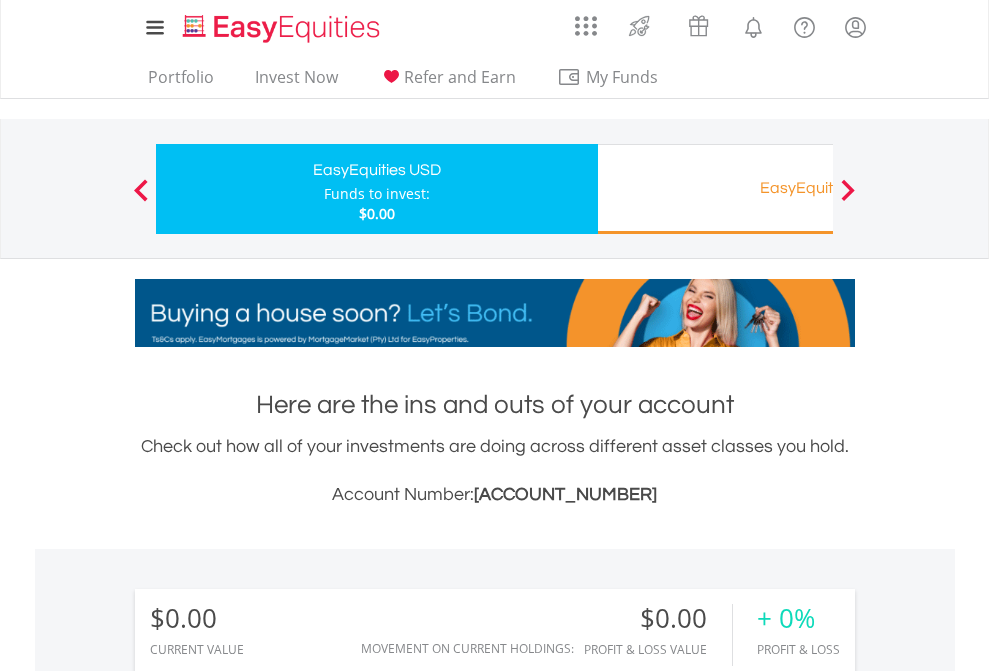 click on "EasyEquities RA" at bounding box center (818, 188) 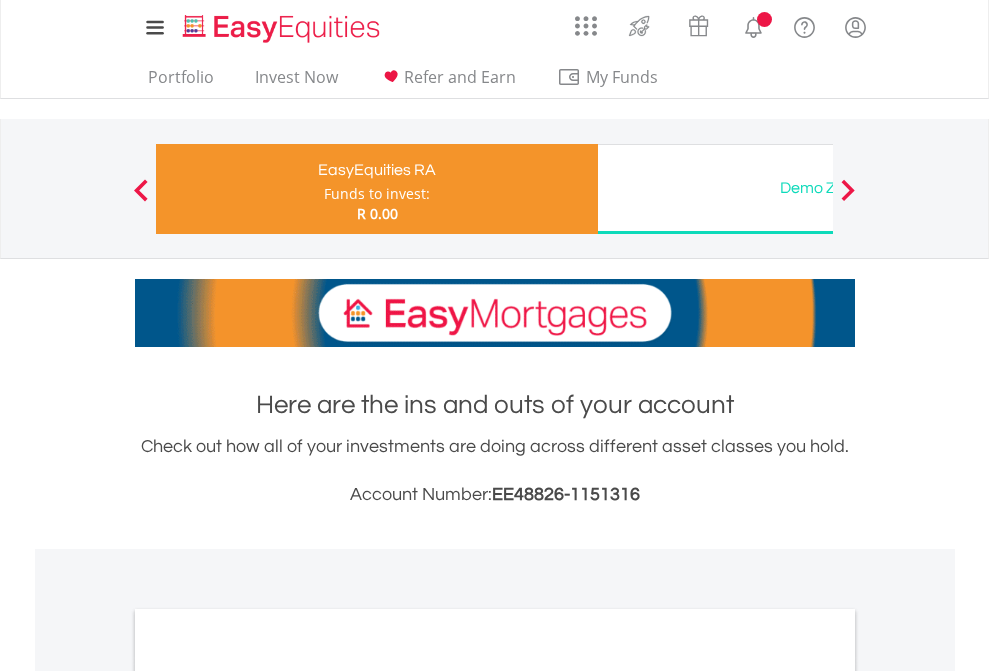 scroll, scrollTop: 1202, scrollLeft: 0, axis: vertical 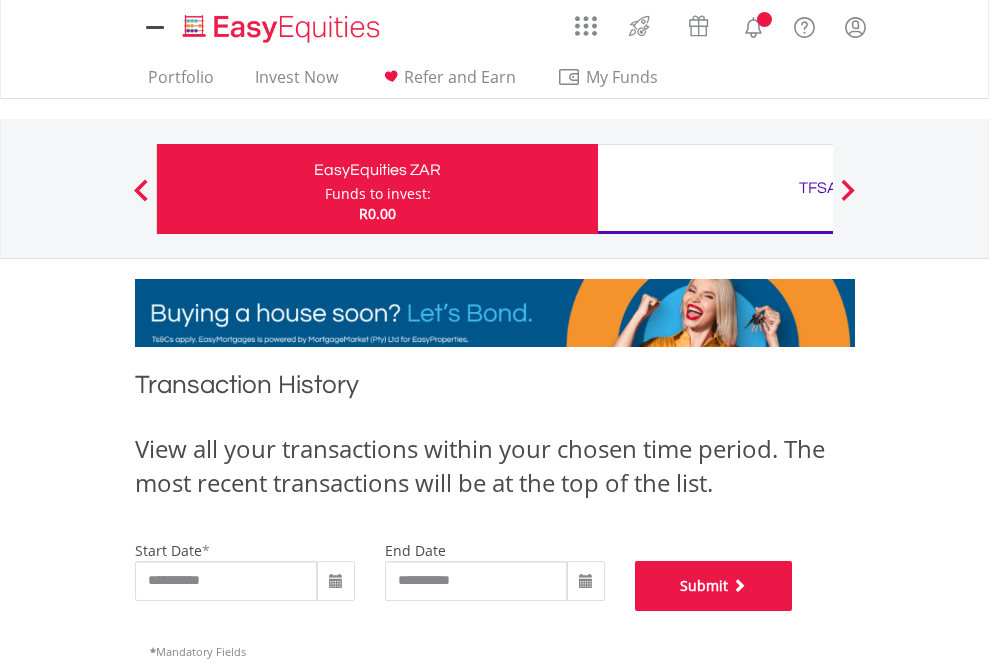 click on "Submit" at bounding box center [714, 586] 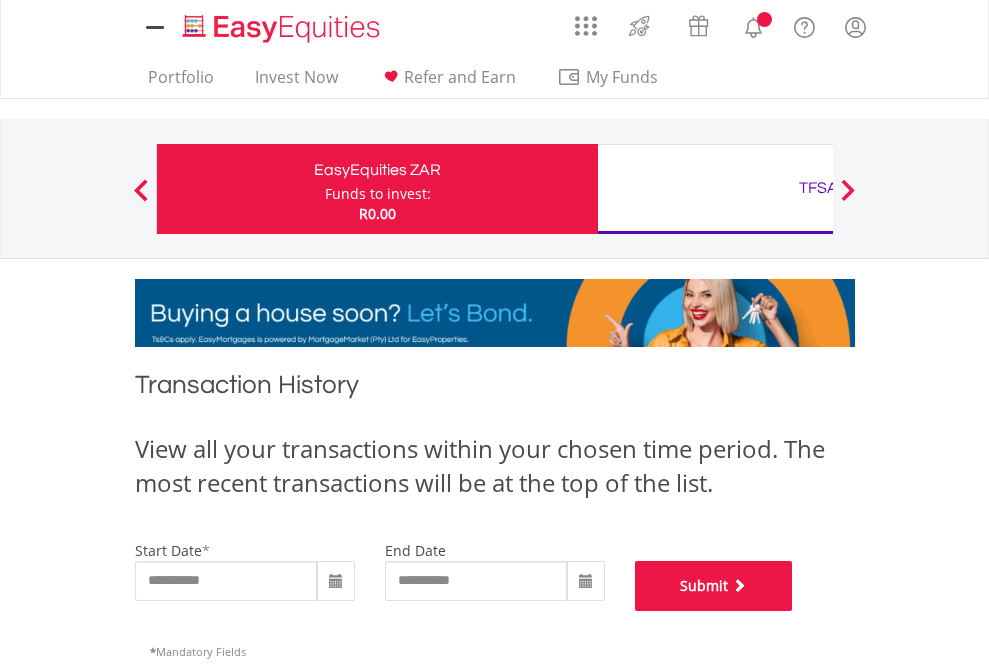 scroll, scrollTop: 811, scrollLeft: 0, axis: vertical 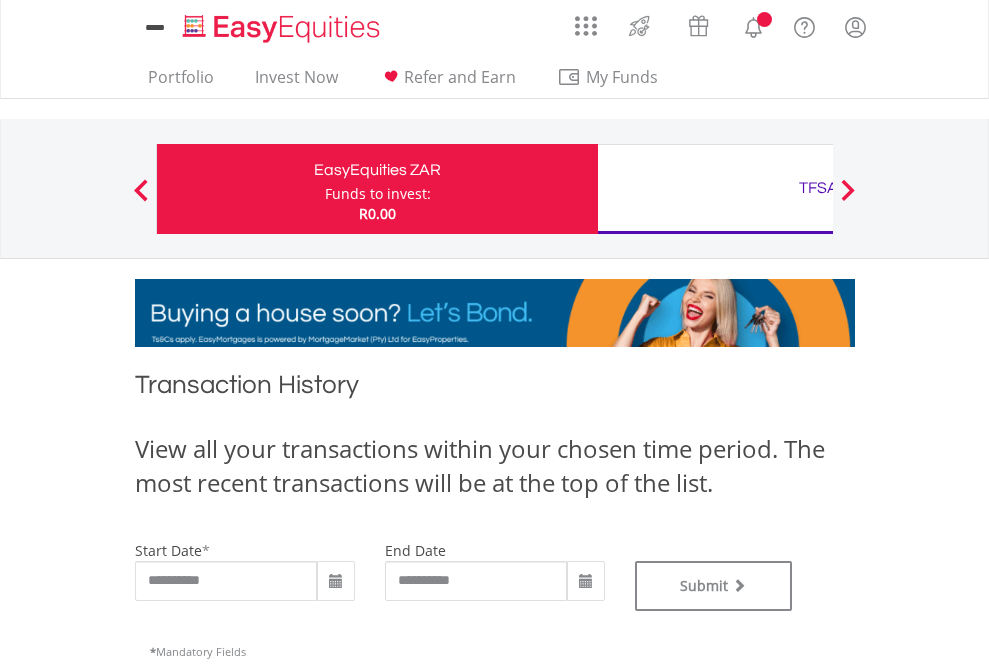 click on "TFSA" at bounding box center (818, 188) 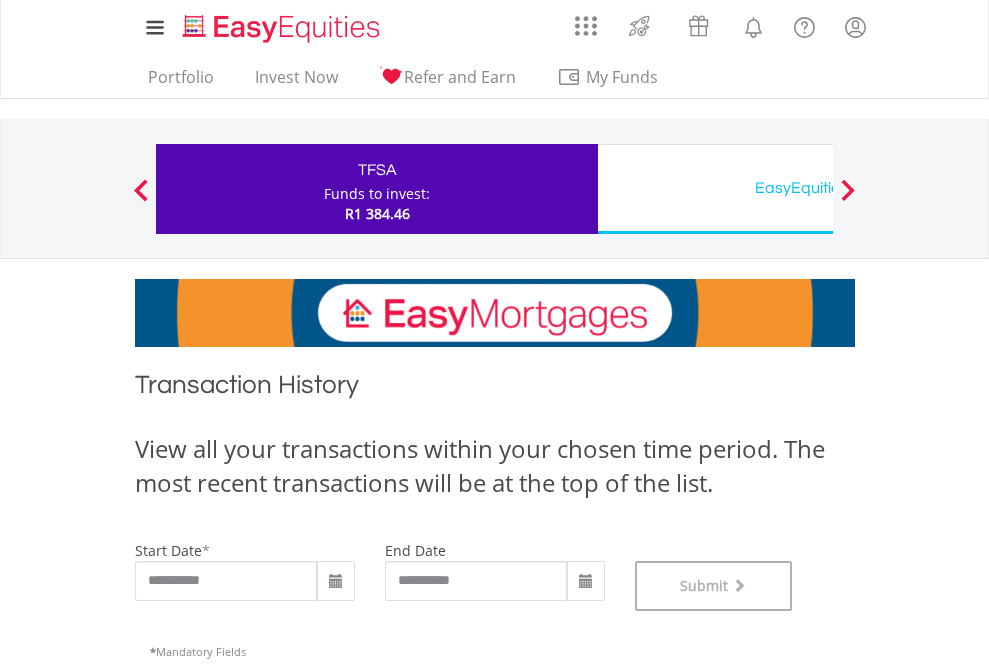 scroll, scrollTop: 811, scrollLeft: 0, axis: vertical 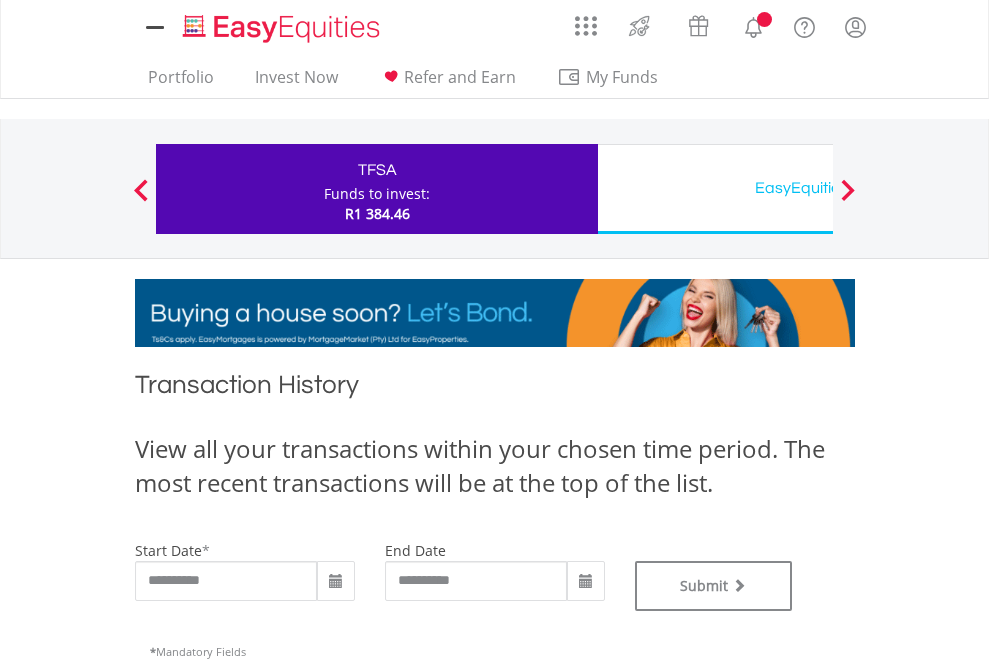 click on "EasyEquities USD" at bounding box center (818, 188) 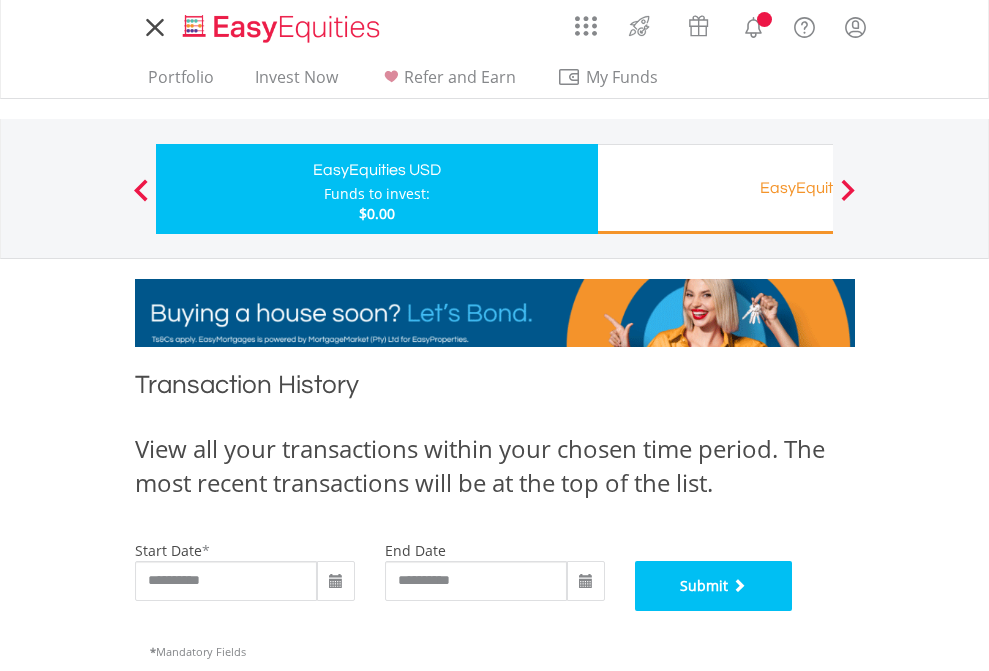 click on "Submit" at bounding box center (714, 586) 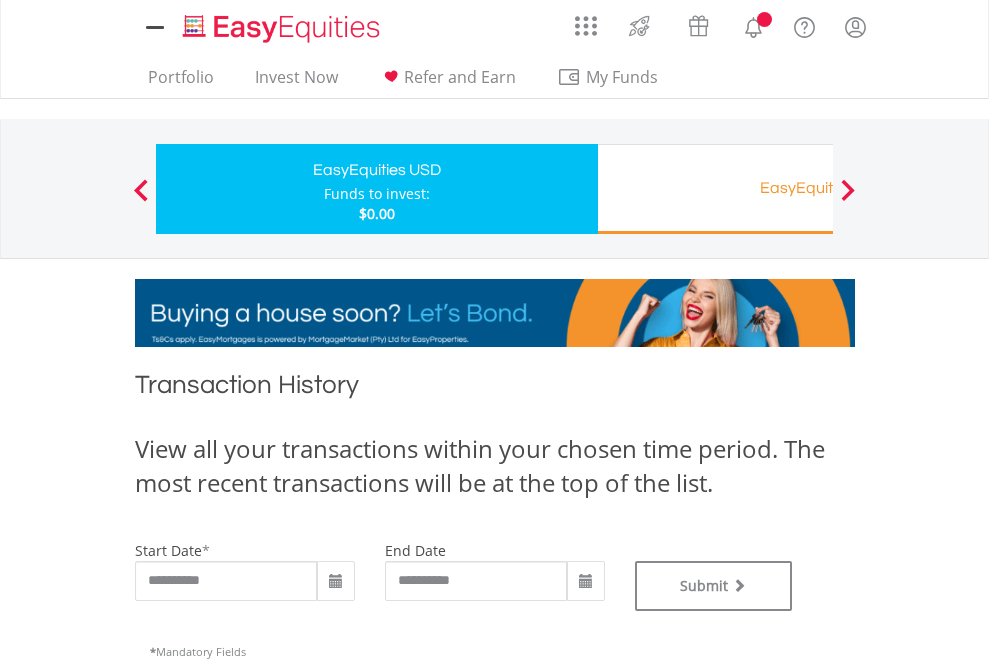 scroll, scrollTop: 0, scrollLeft: 0, axis: both 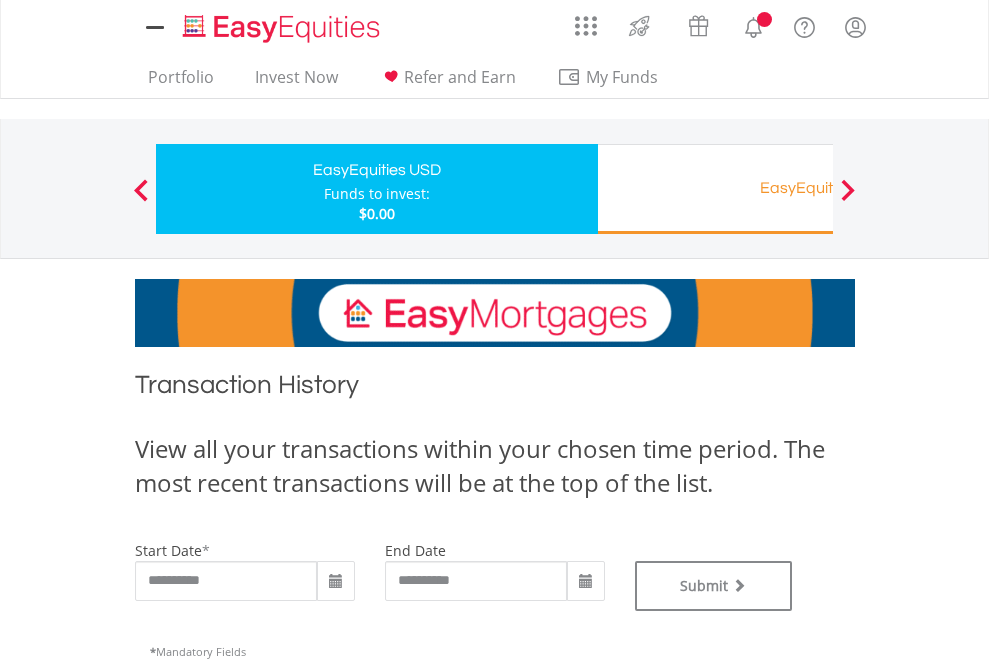 click on "EasyEquities RA" at bounding box center (818, 188) 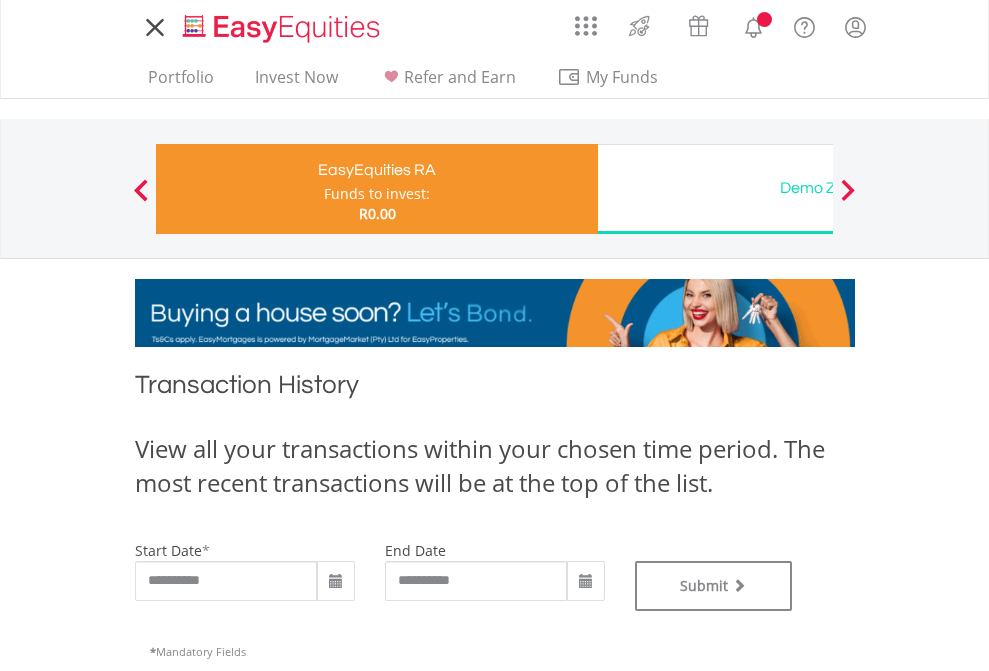scroll, scrollTop: 0, scrollLeft: 0, axis: both 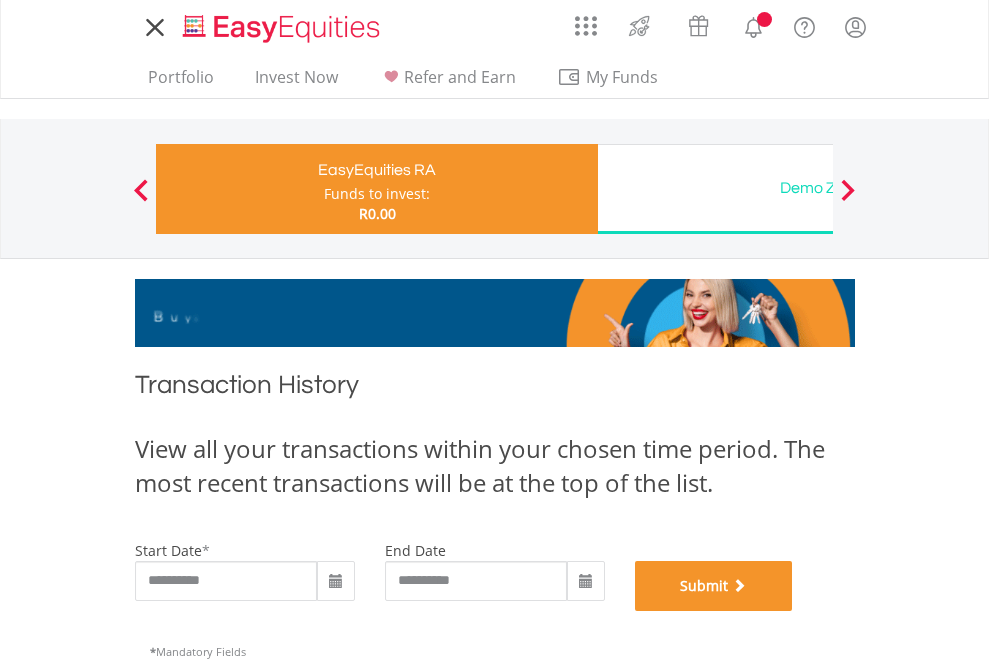 click on "Submit" at bounding box center (714, 586) 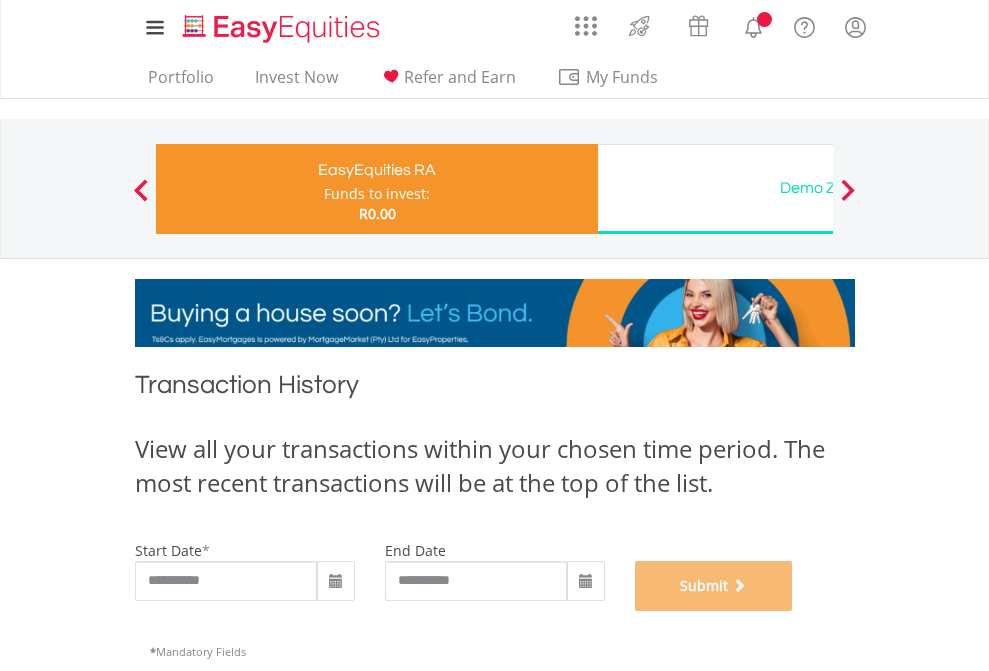 scroll, scrollTop: 811, scrollLeft: 0, axis: vertical 